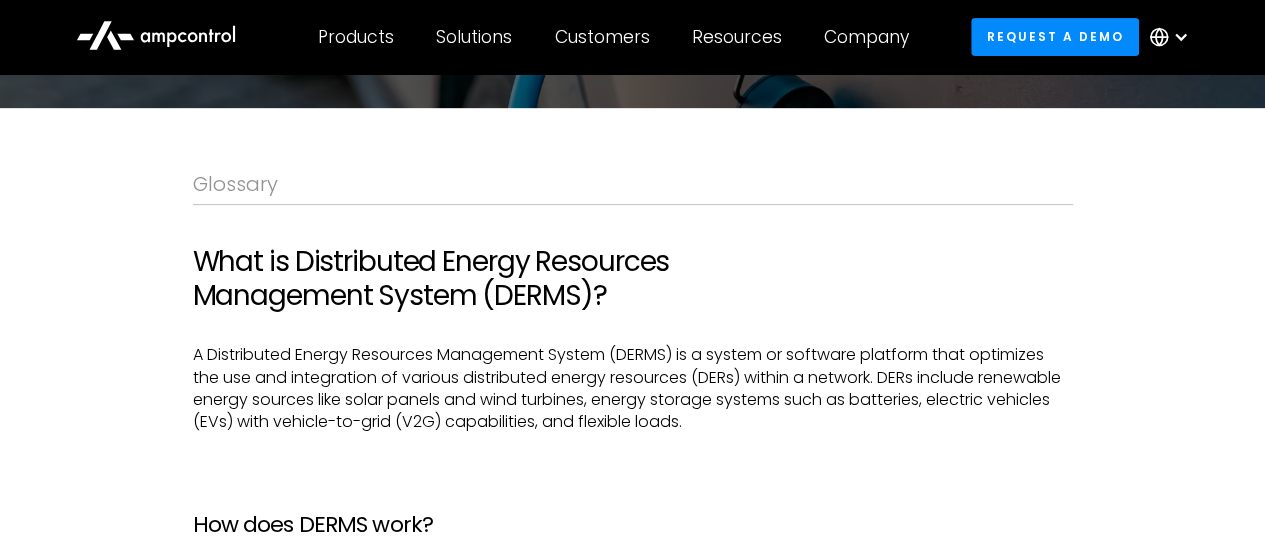 scroll, scrollTop: 400, scrollLeft: 0, axis: vertical 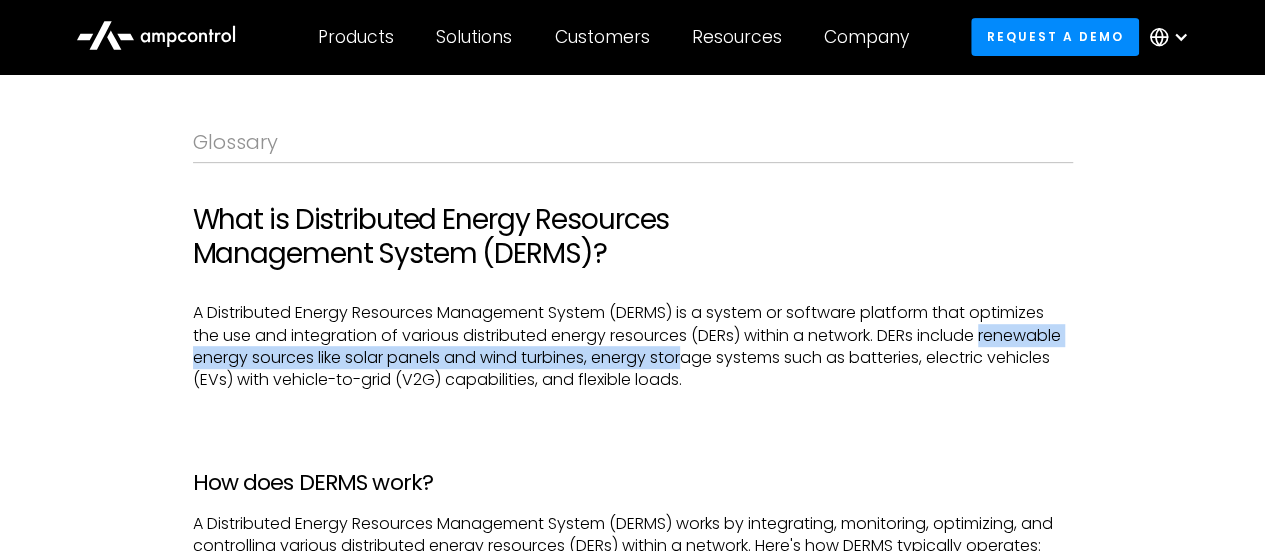 drag, startPoint x: 187, startPoint y: 323, endPoint x: 778, endPoint y: 314, distance: 591.06854 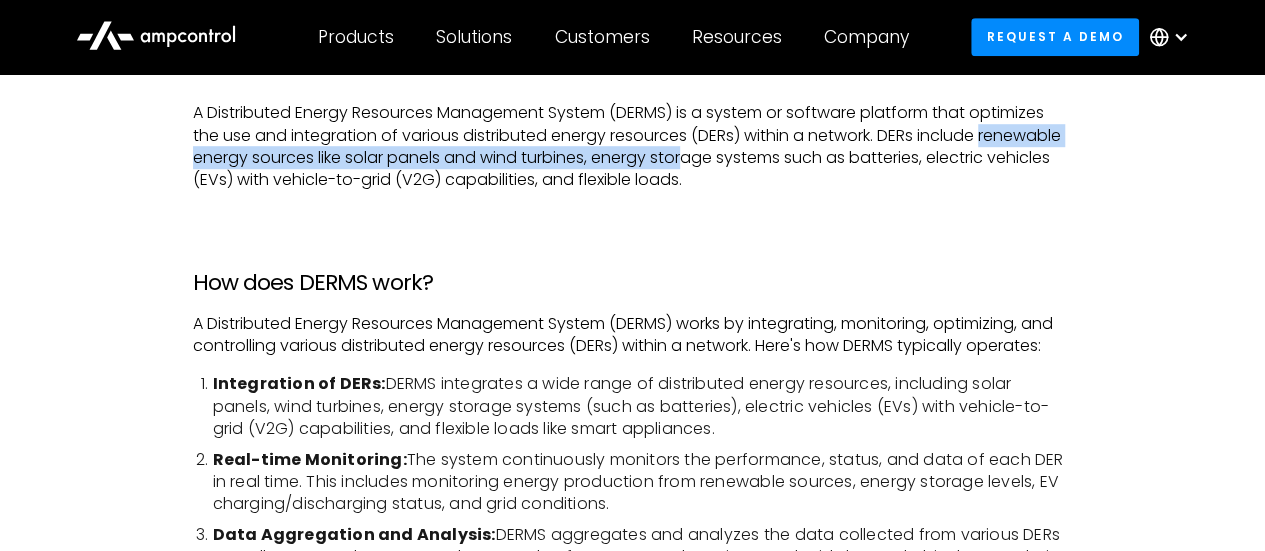 drag, startPoint x: 378, startPoint y: 347, endPoint x: 737, endPoint y: 388, distance: 361.33365 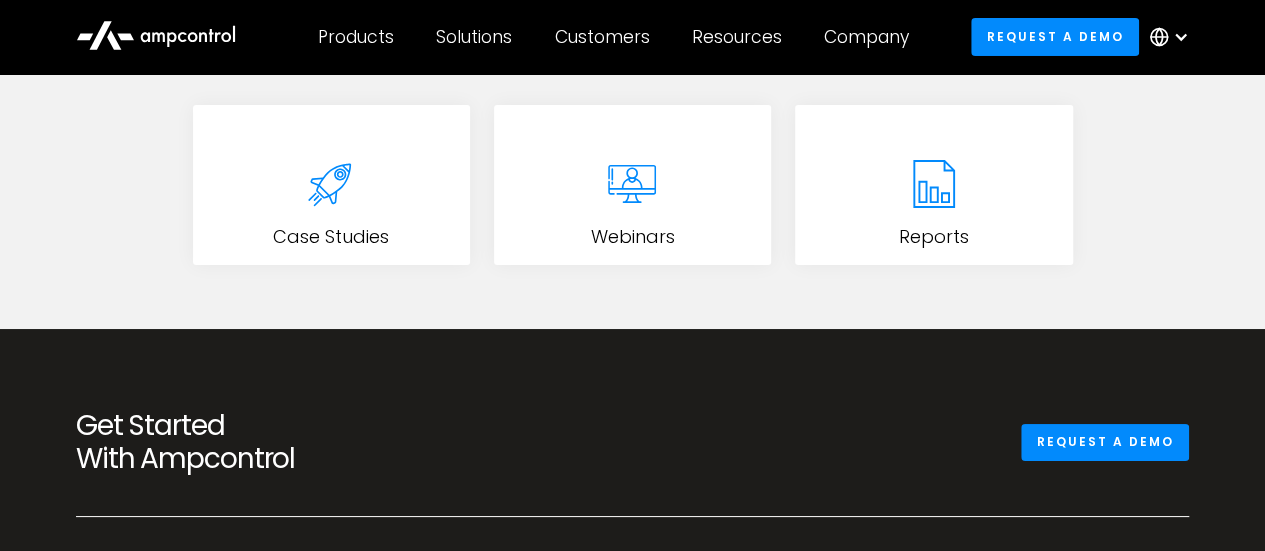 scroll, scrollTop: 3800, scrollLeft: 0, axis: vertical 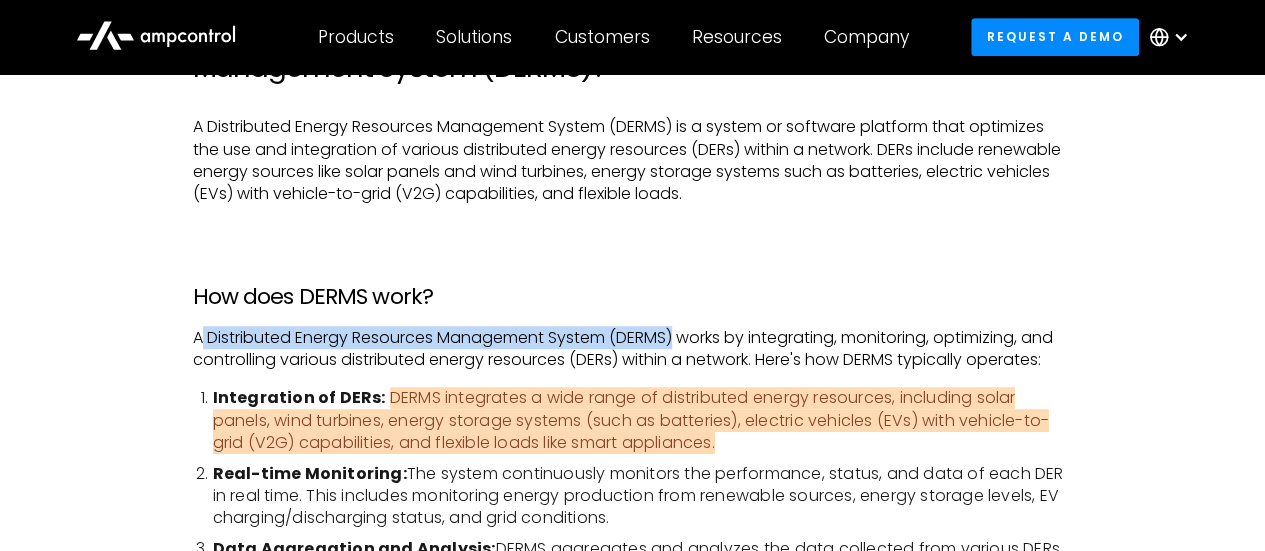 drag, startPoint x: 202, startPoint y: 301, endPoint x: 681, endPoint y: 297, distance: 479.0167 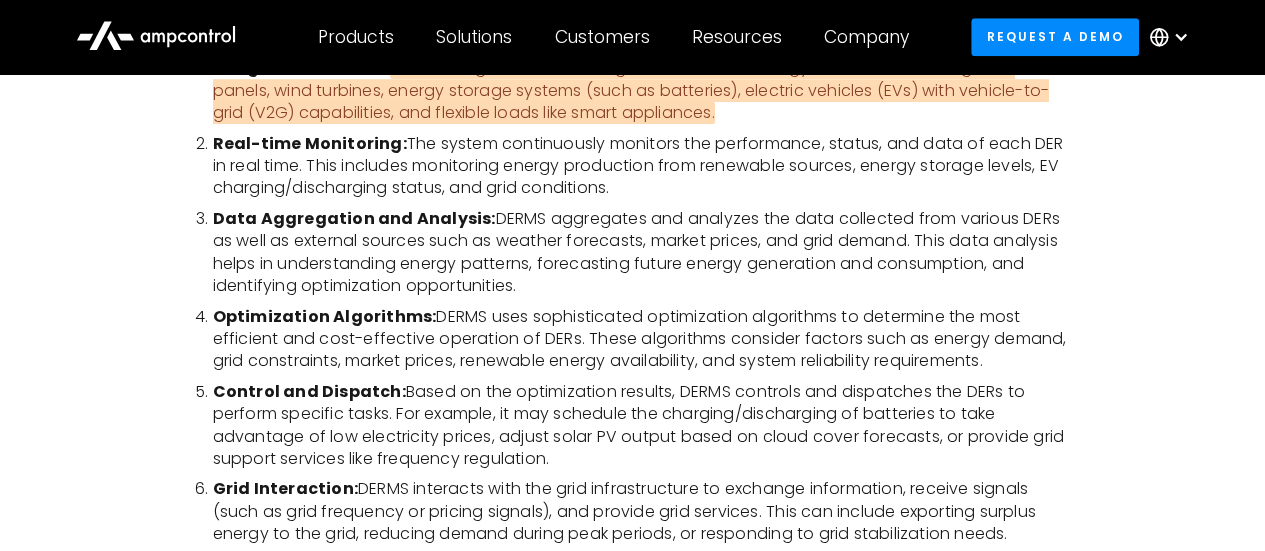 scroll, scrollTop: 886, scrollLeft: 0, axis: vertical 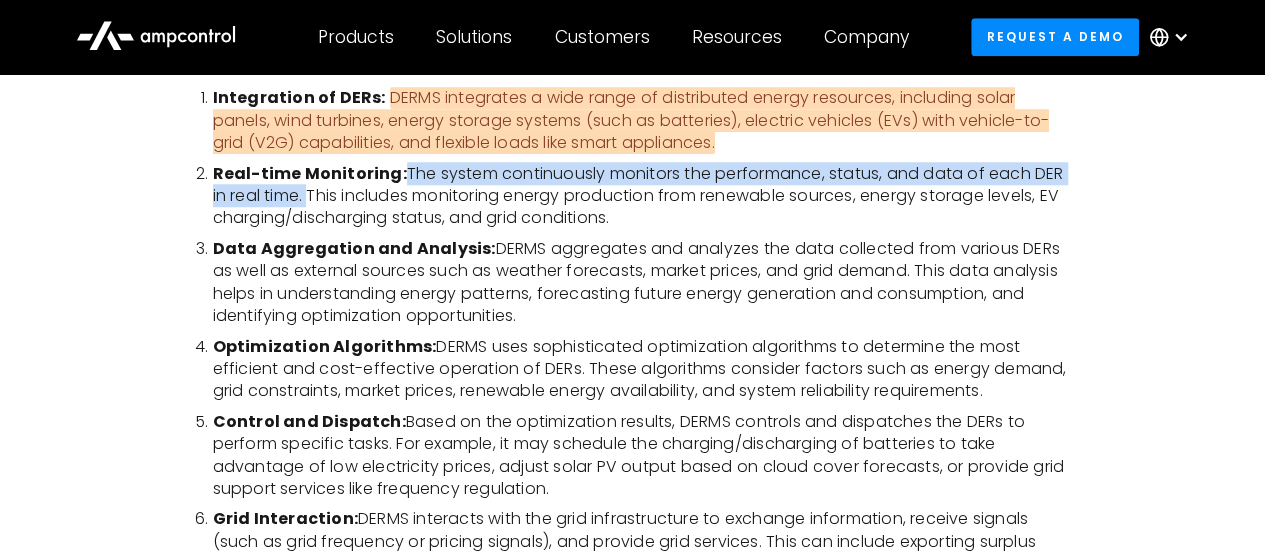 drag, startPoint x: 399, startPoint y: 128, endPoint x: 306, endPoint y: 151, distance: 95.80188 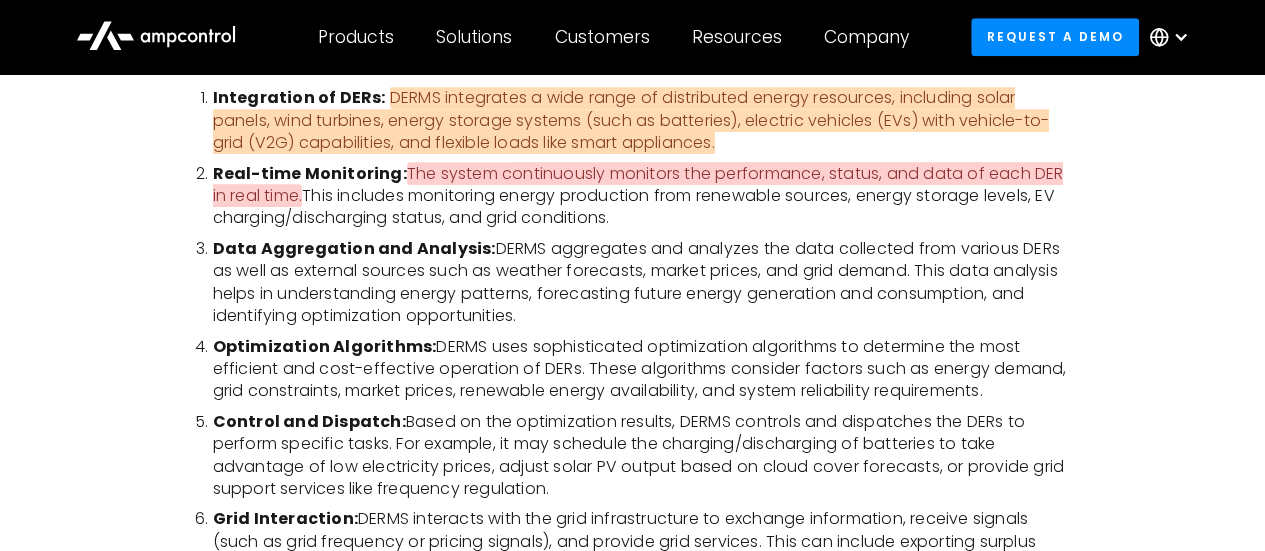 drag, startPoint x: 412, startPoint y: 155, endPoint x: 548, endPoint y: 175, distance: 137.46272 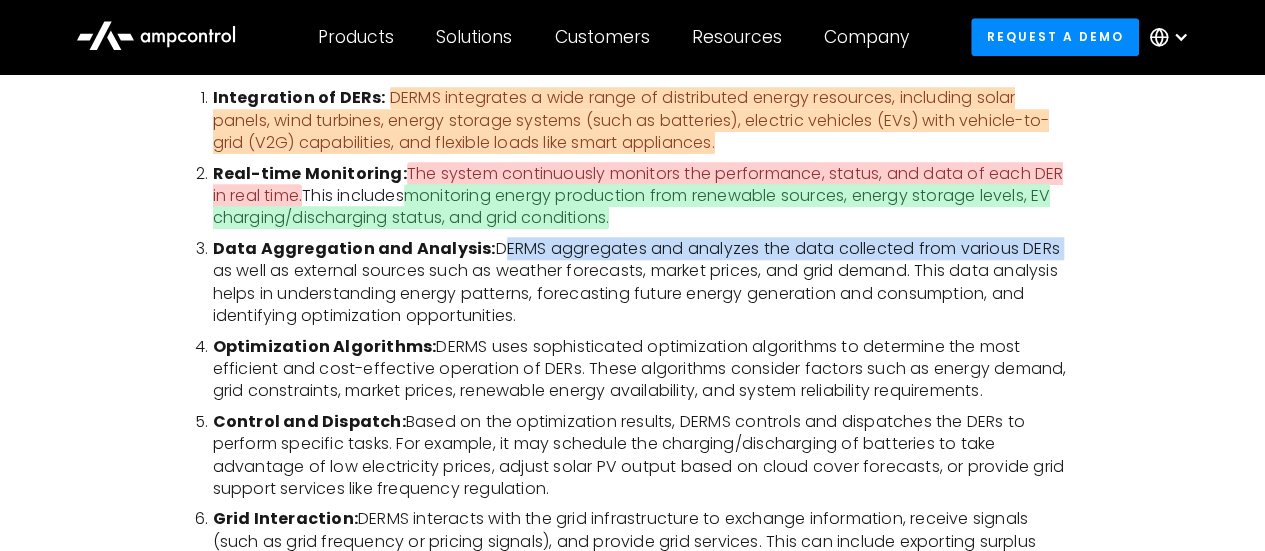 drag, startPoint x: 483, startPoint y: 213, endPoint x: 1060, endPoint y: 193, distance: 577.3465 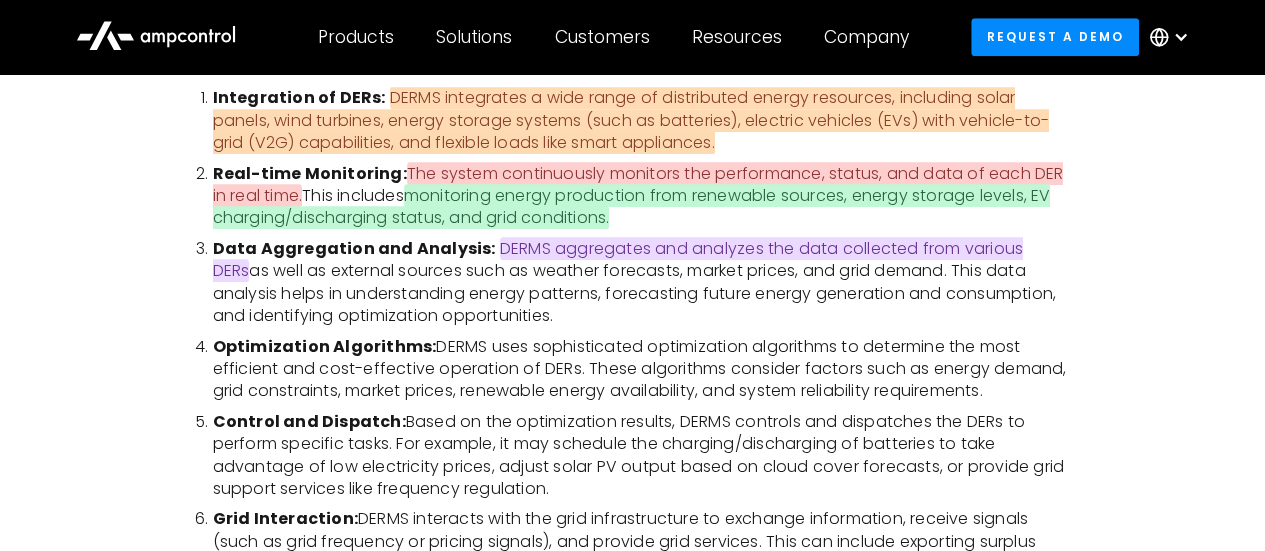 scroll, scrollTop: 986, scrollLeft: 0, axis: vertical 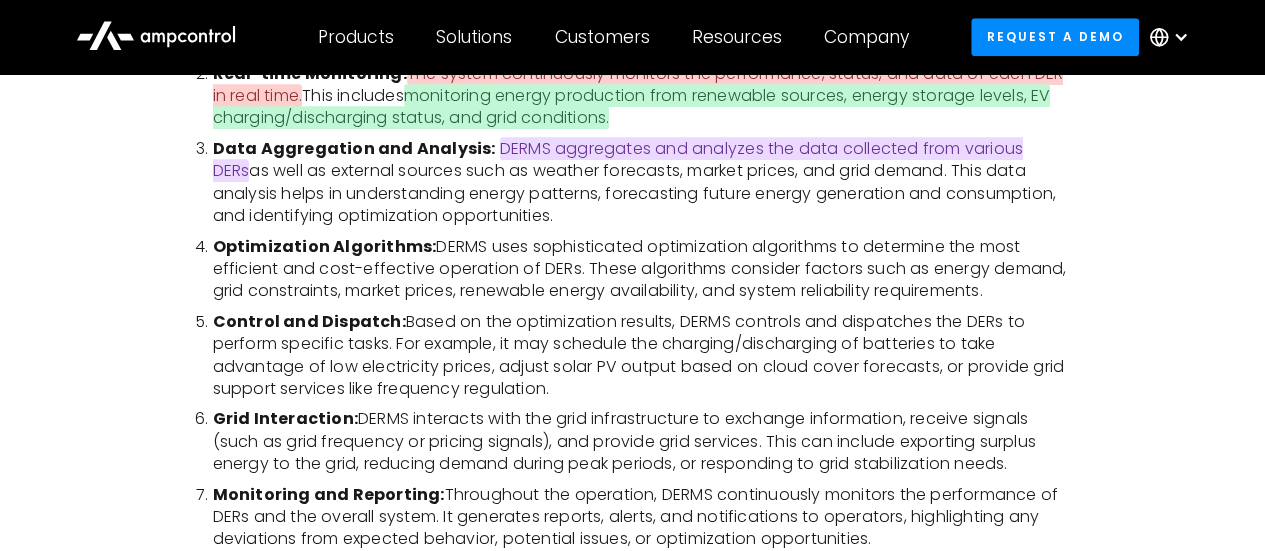 drag, startPoint x: 432, startPoint y: 206, endPoint x: 1053, endPoint y: 242, distance: 622.0426 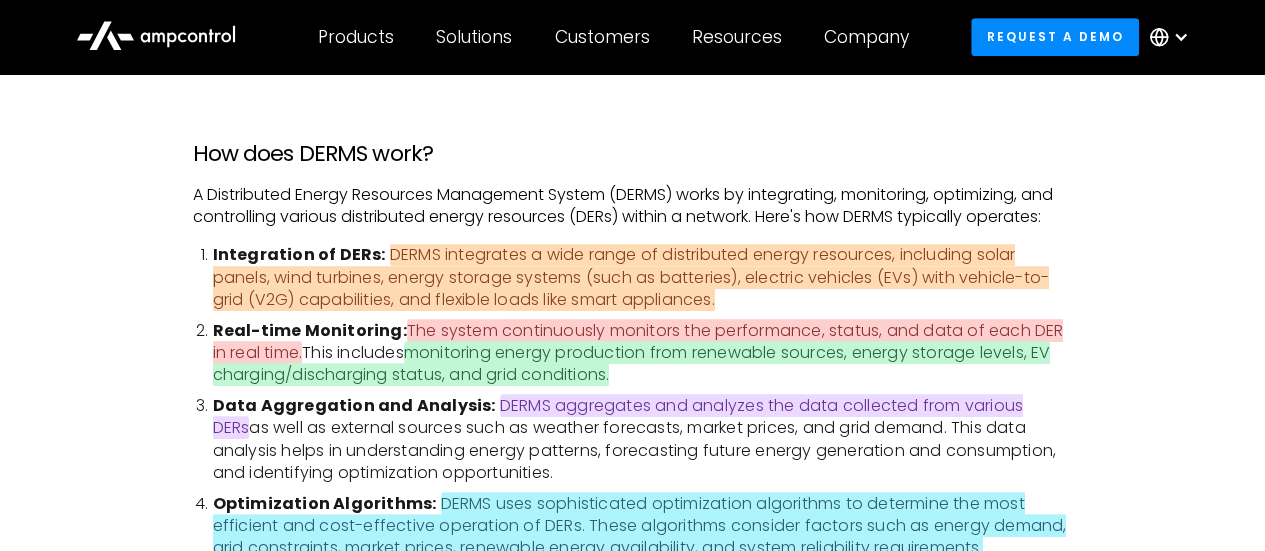 scroll, scrollTop: 519, scrollLeft: 0, axis: vertical 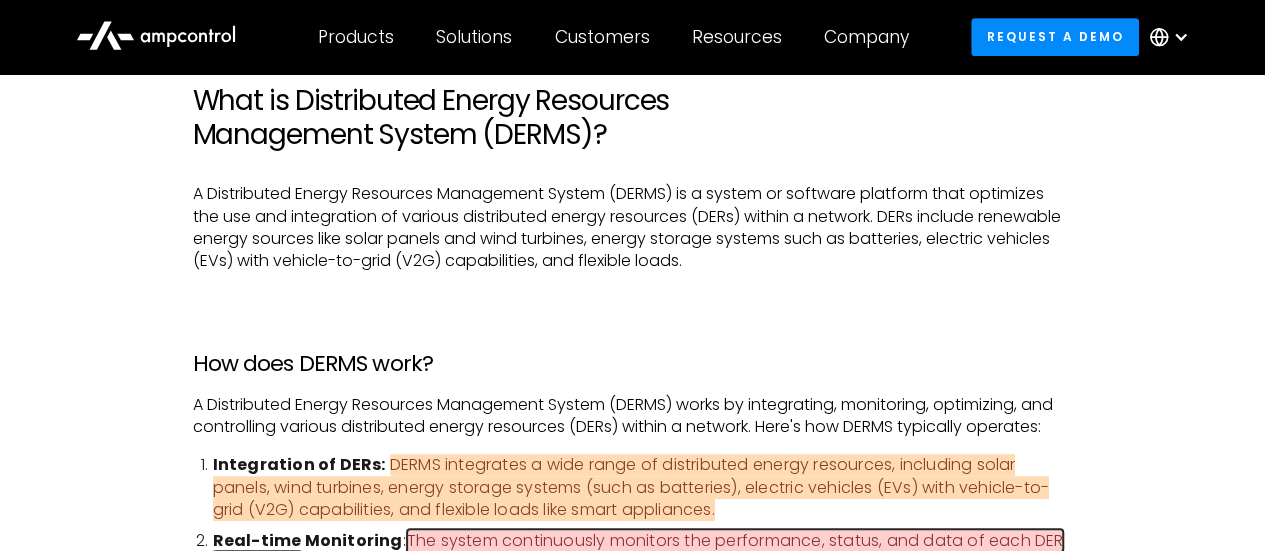 click on "The system continuously monitors the performance, status, and data of each DER in real time." 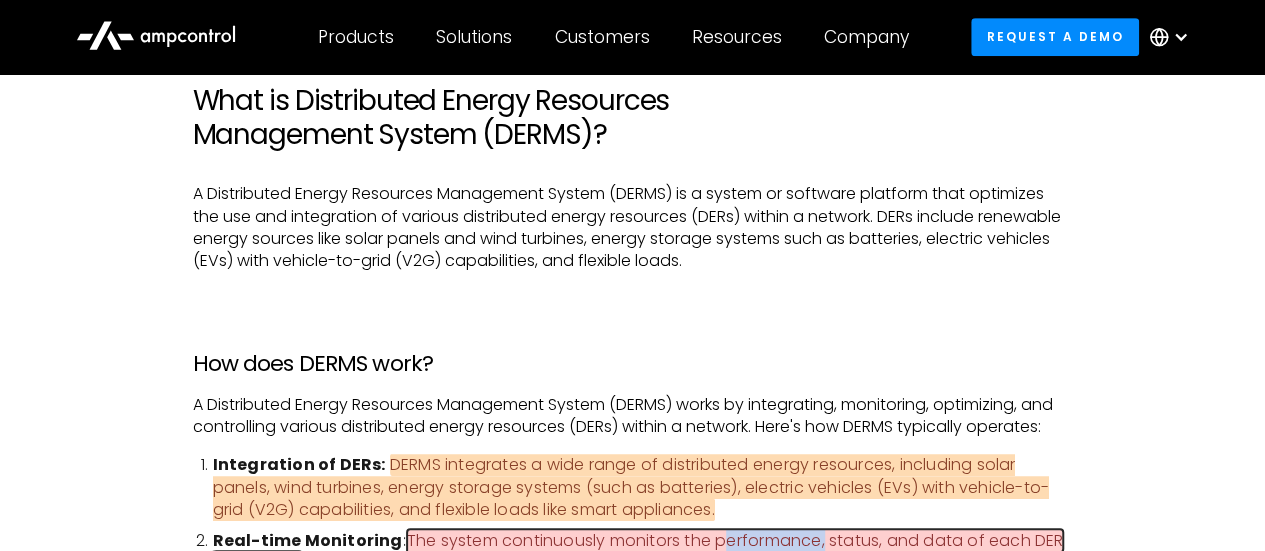 click on "The system continuously monitors the performance, status, and data of each DER in real time." 